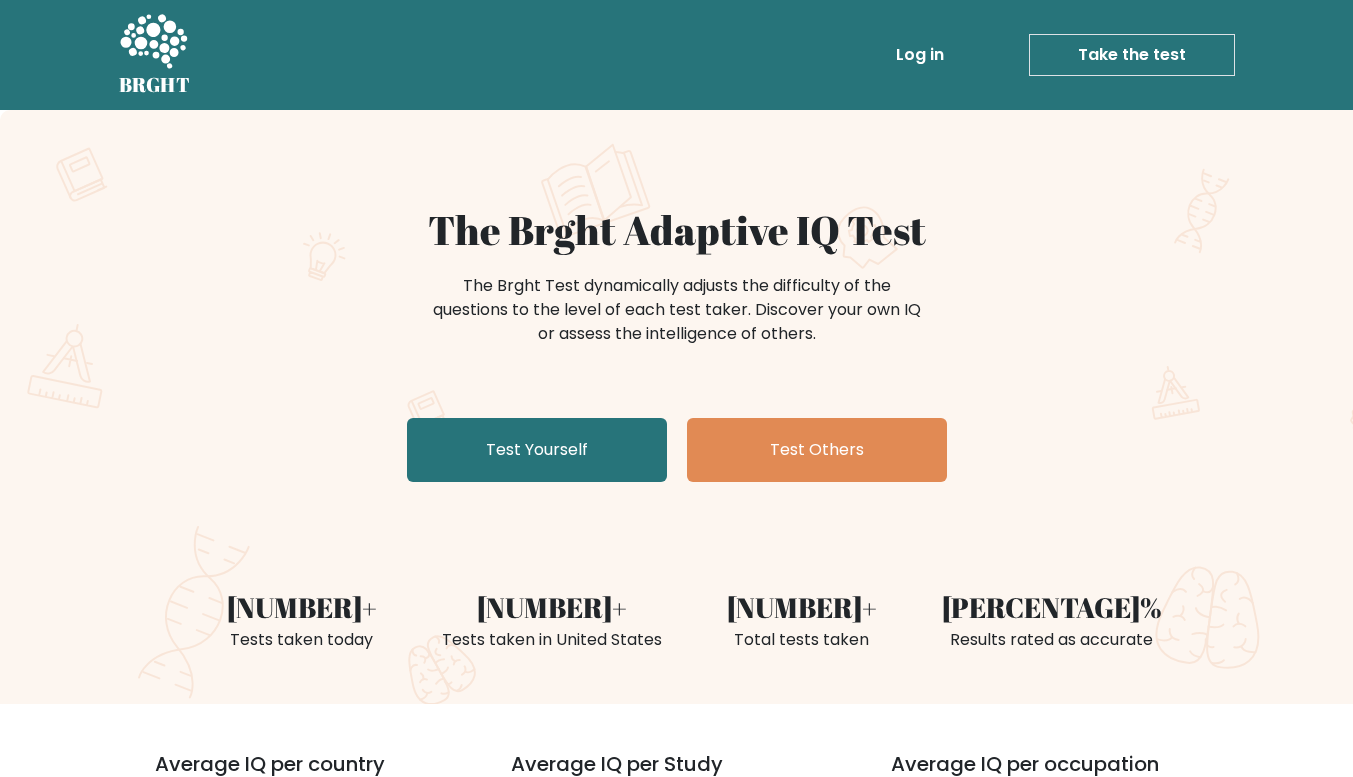 scroll, scrollTop: 0, scrollLeft: 0, axis: both 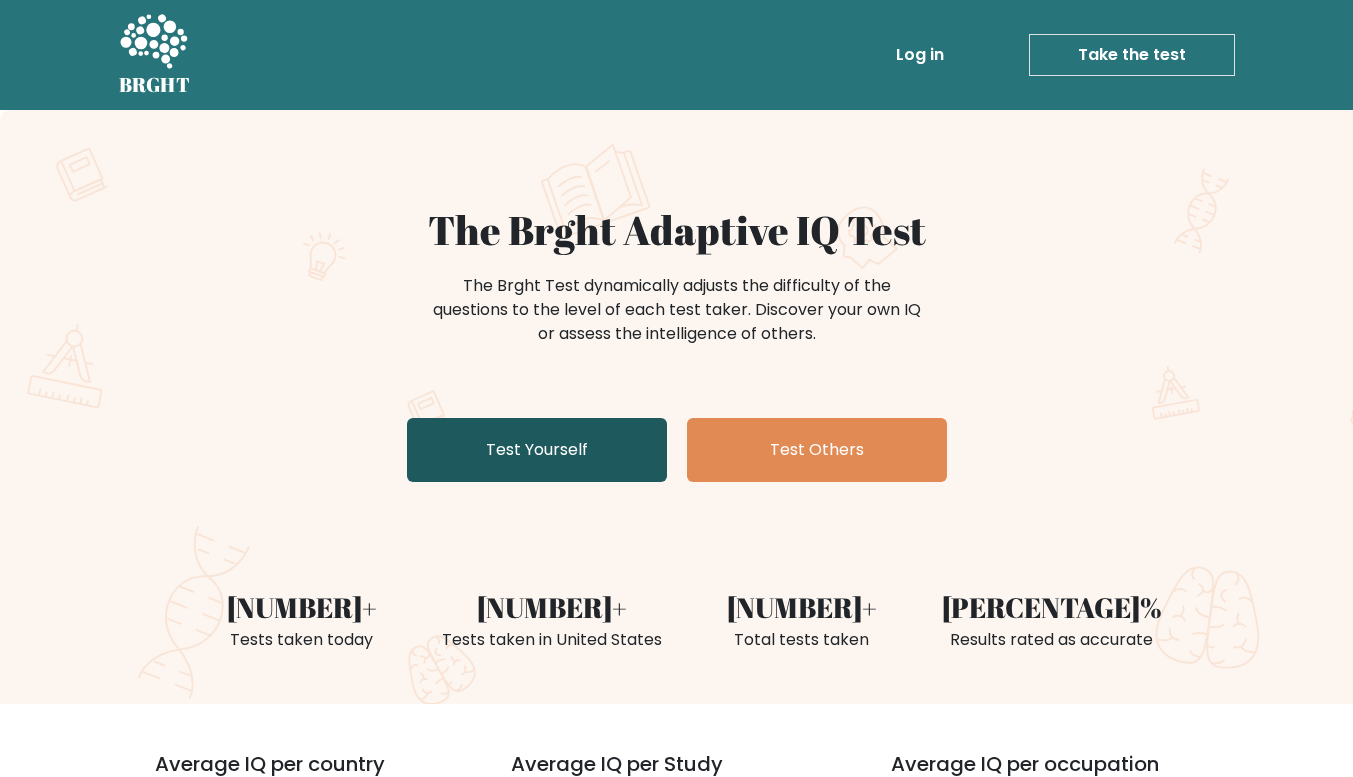 click on "Test Yourself" at bounding box center [537, 450] 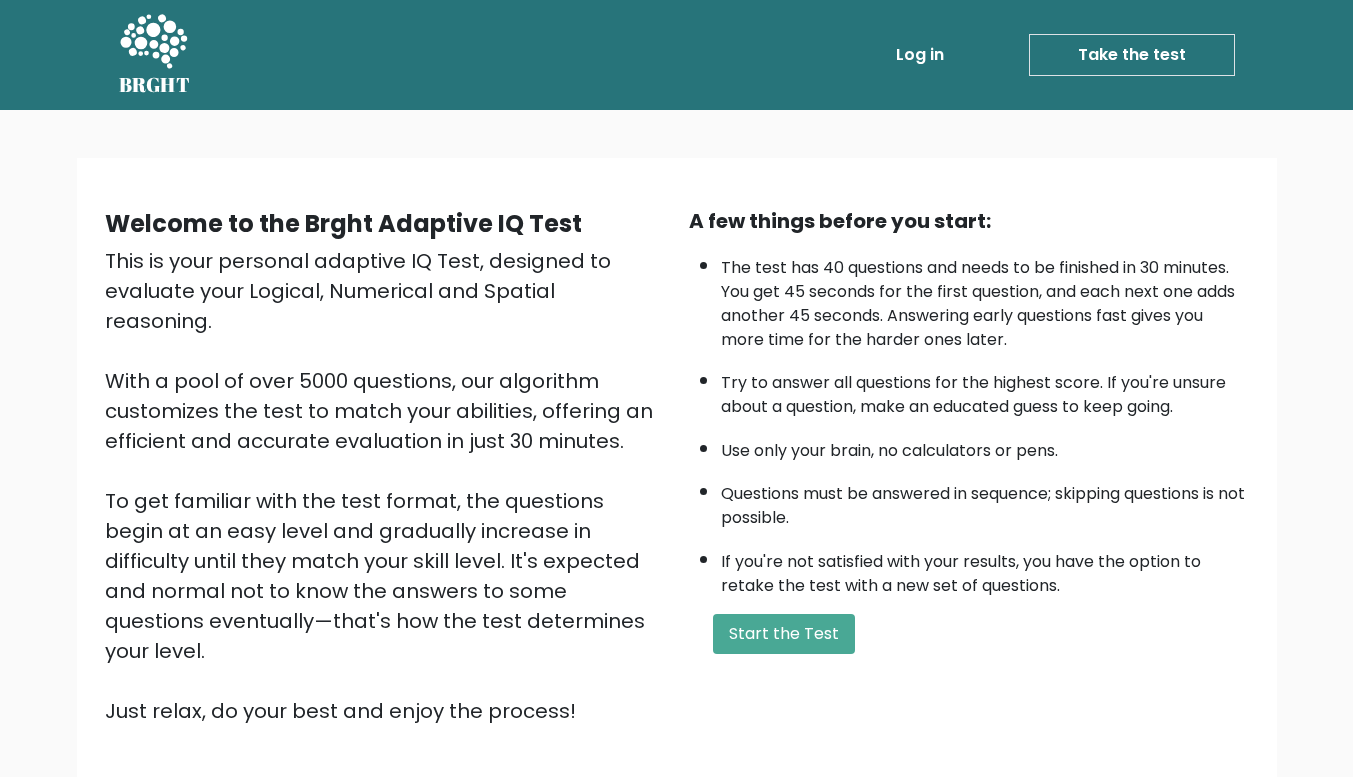 scroll, scrollTop: 0, scrollLeft: 0, axis: both 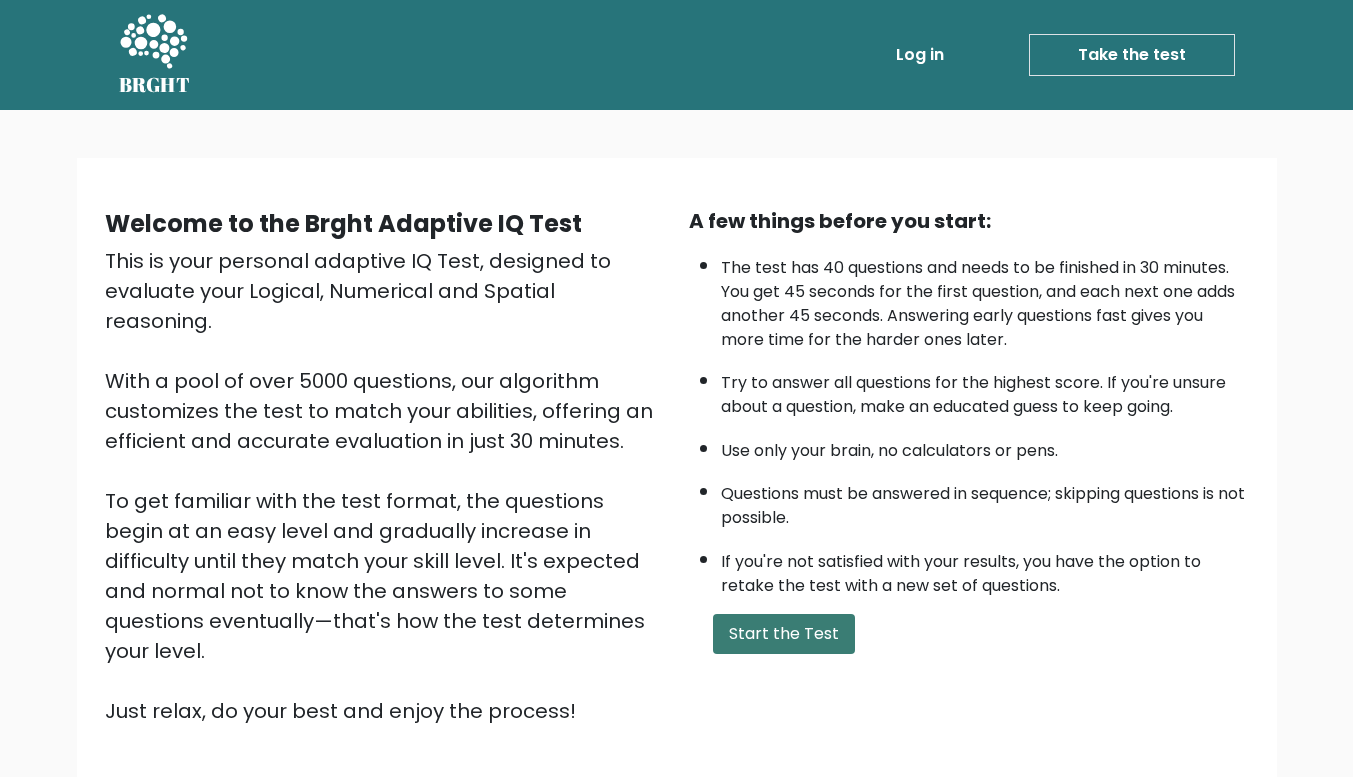 click on "Start the Test" at bounding box center (784, 634) 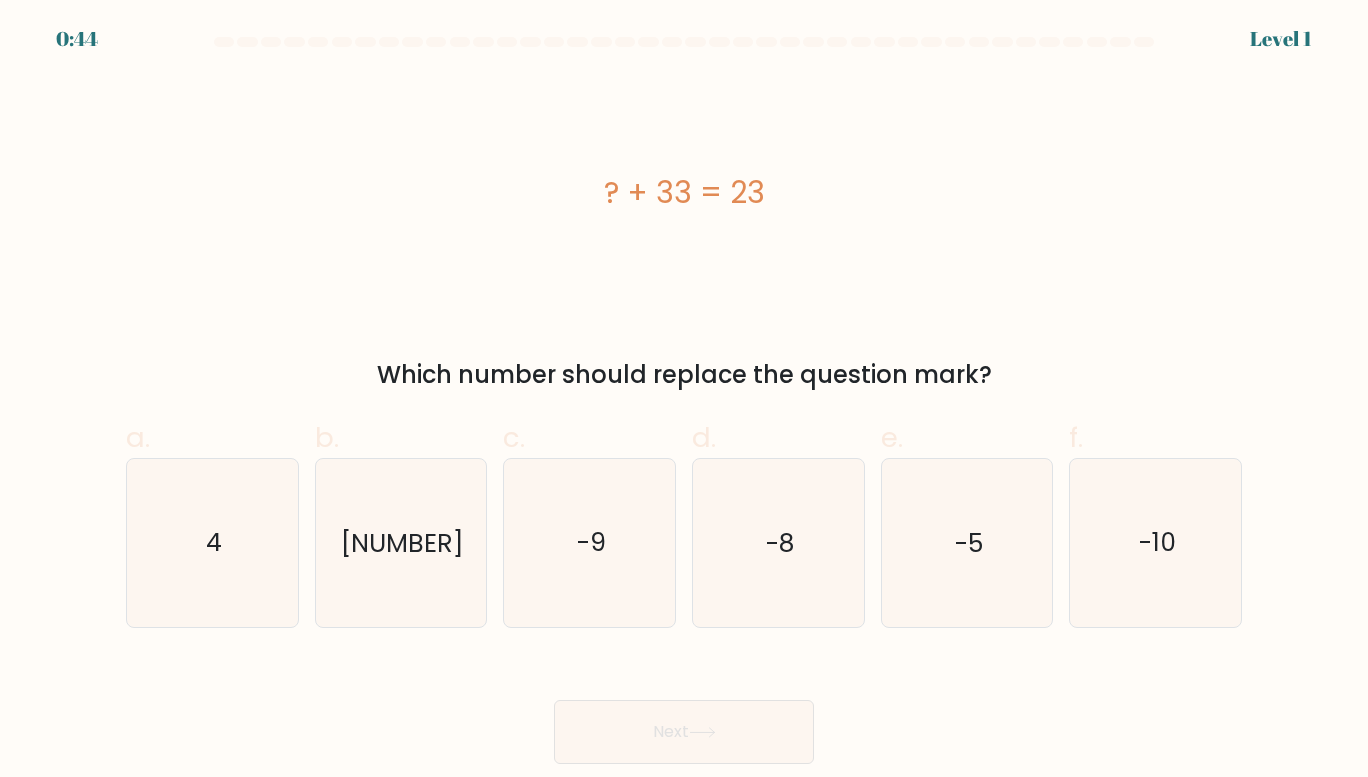 scroll, scrollTop: 0, scrollLeft: 0, axis: both 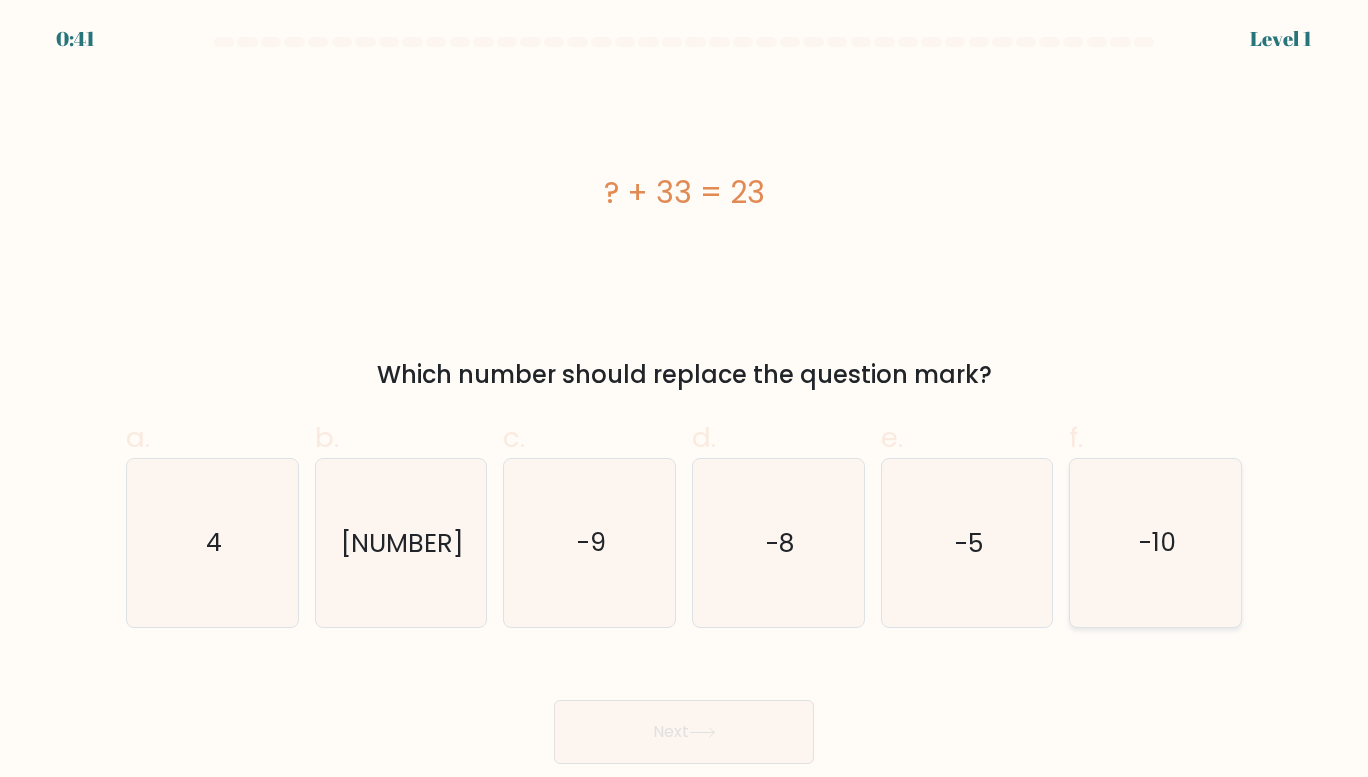 click on "-10" at bounding box center [1156, 543] 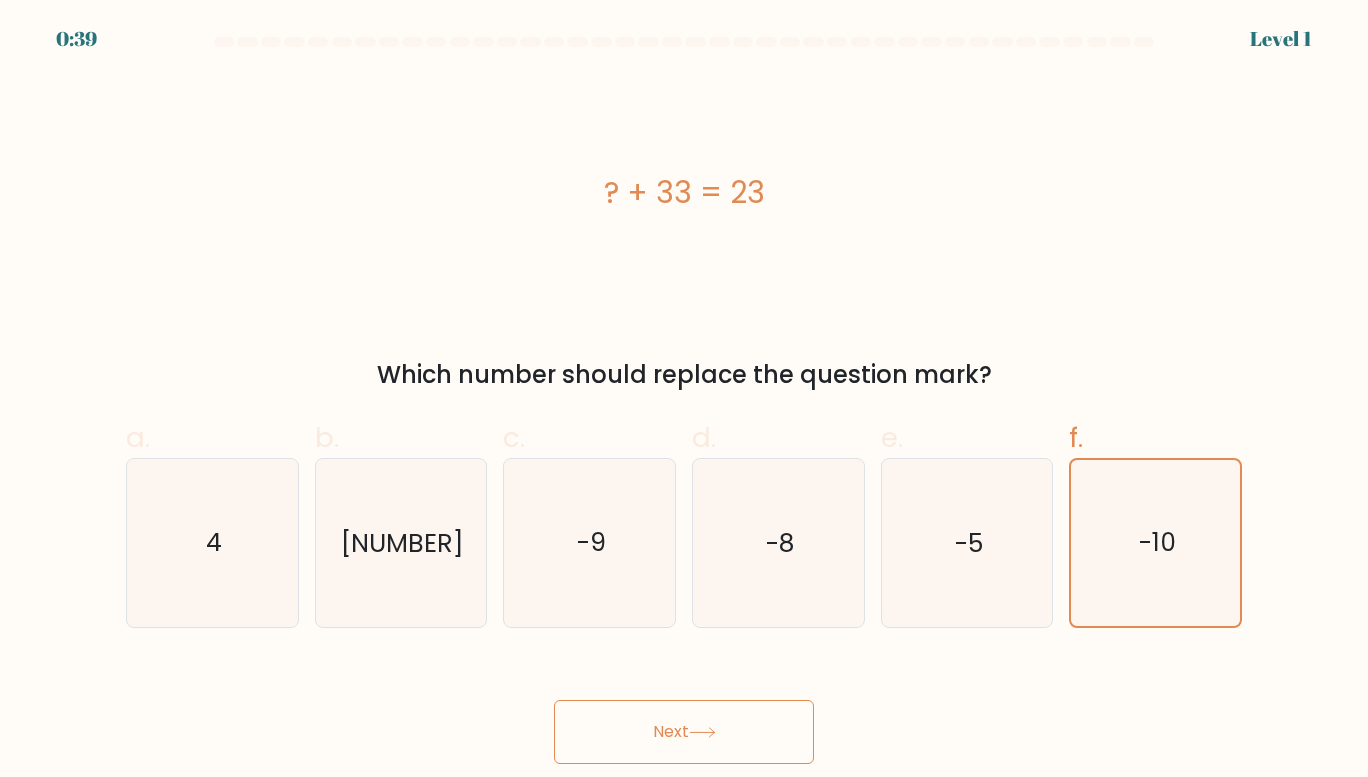 click on "Next" at bounding box center (684, 732) 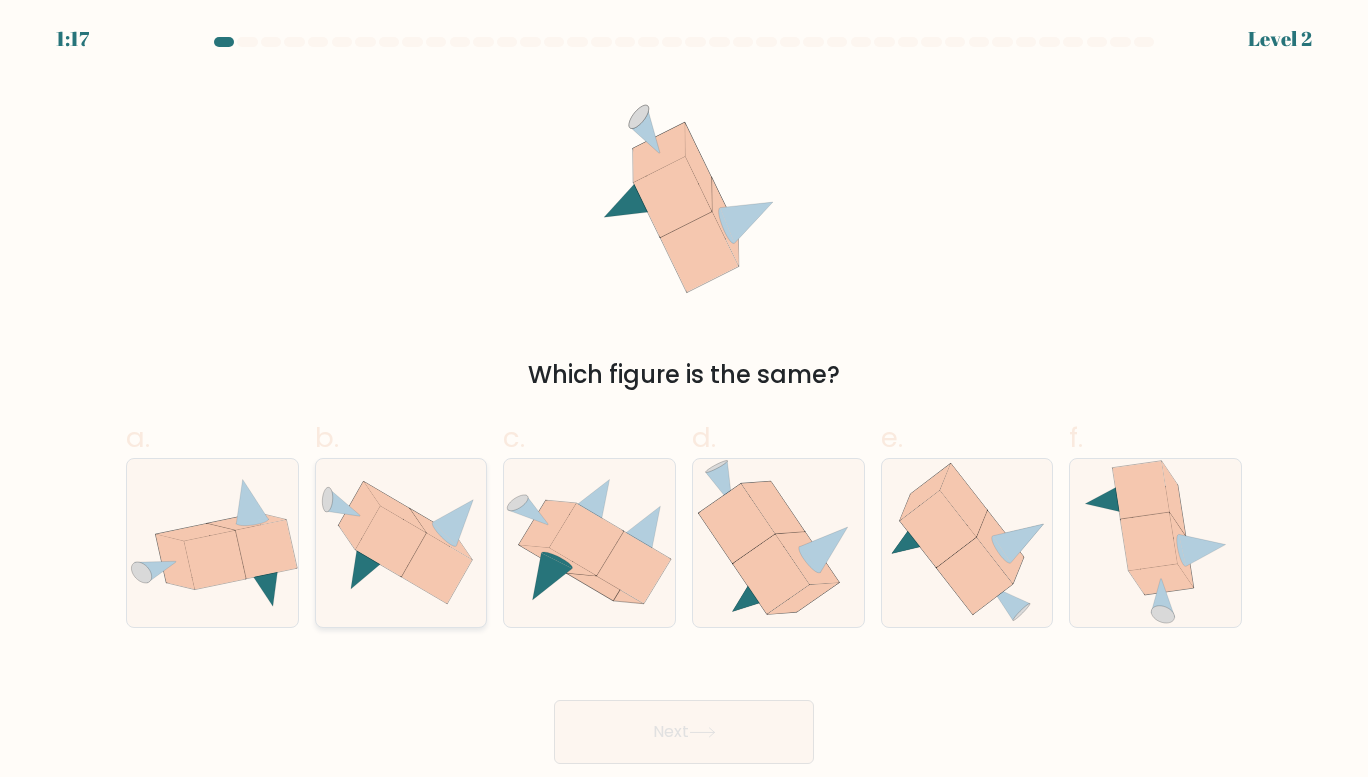 click at bounding box center [401, 543] 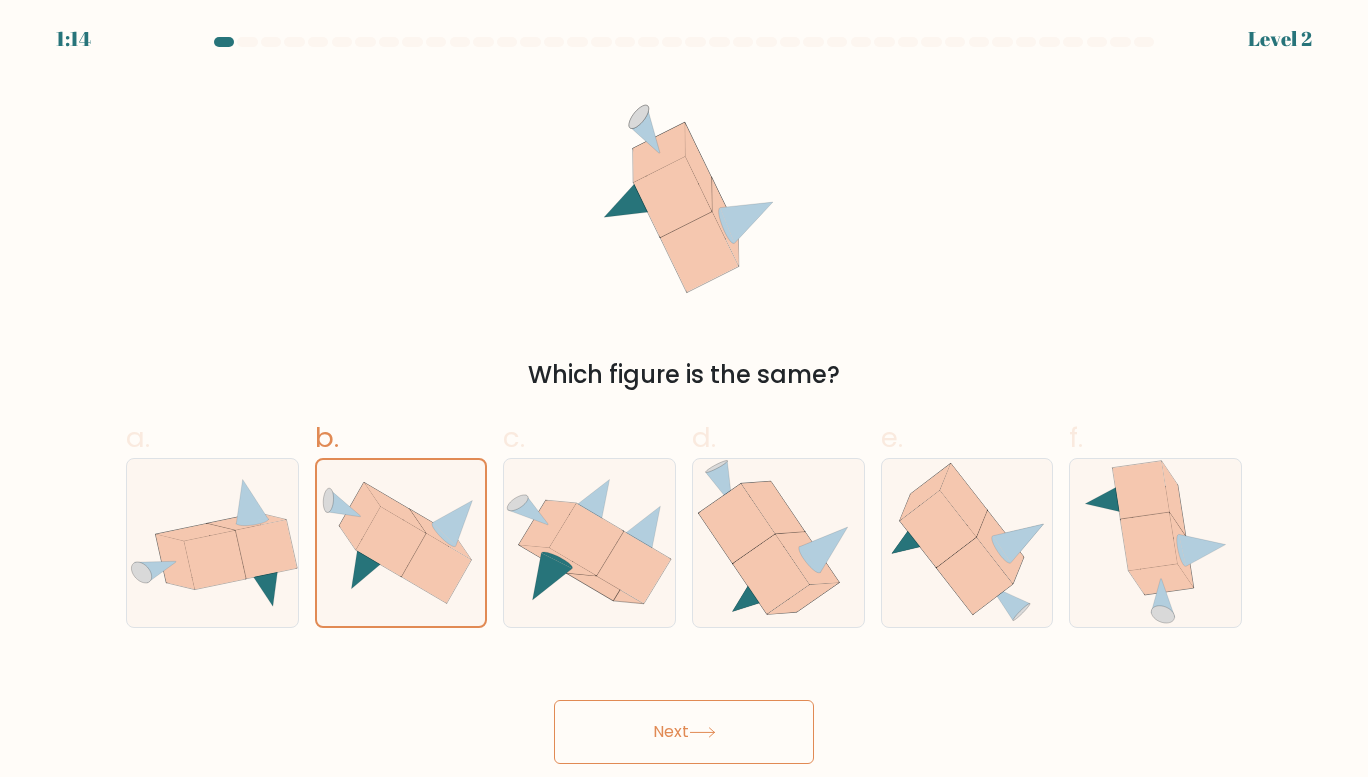 click on "Next" at bounding box center (684, 732) 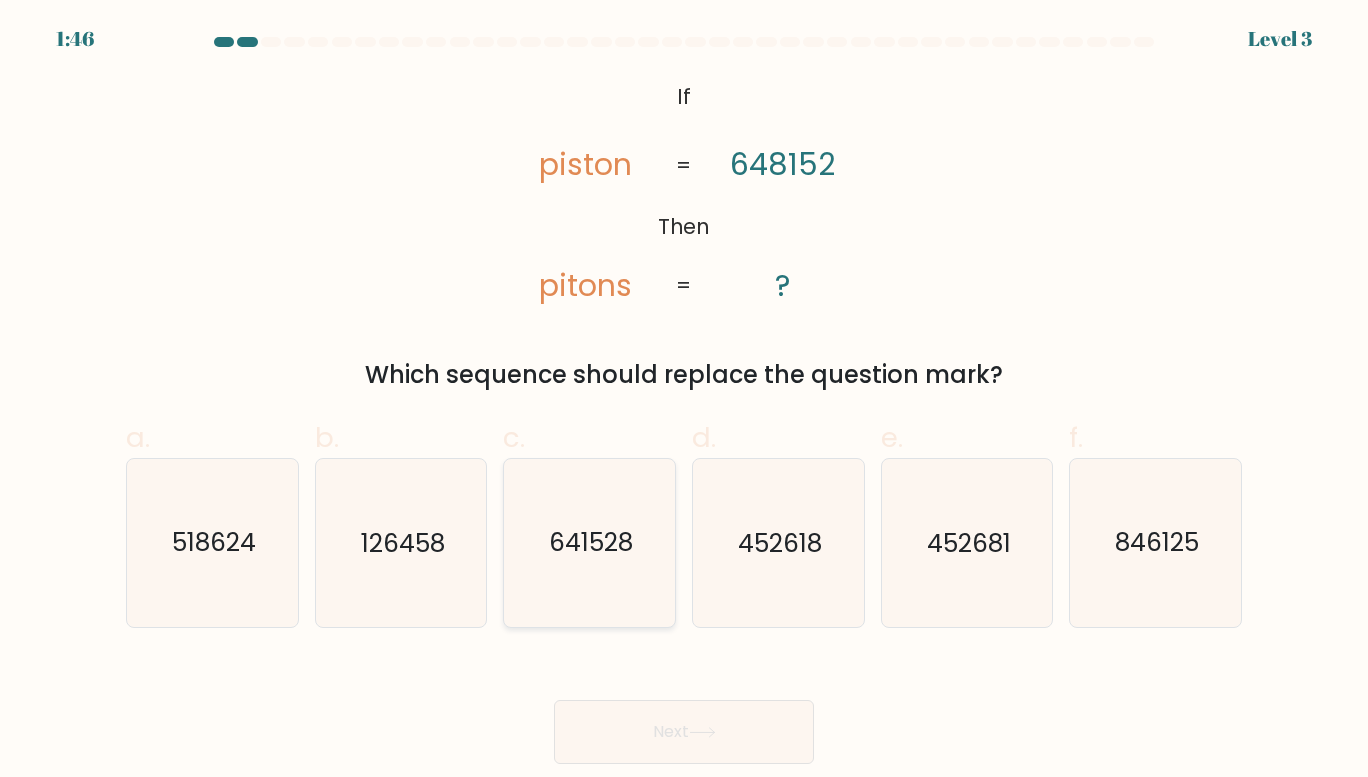 click on "641528" at bounding box center [590, 543] 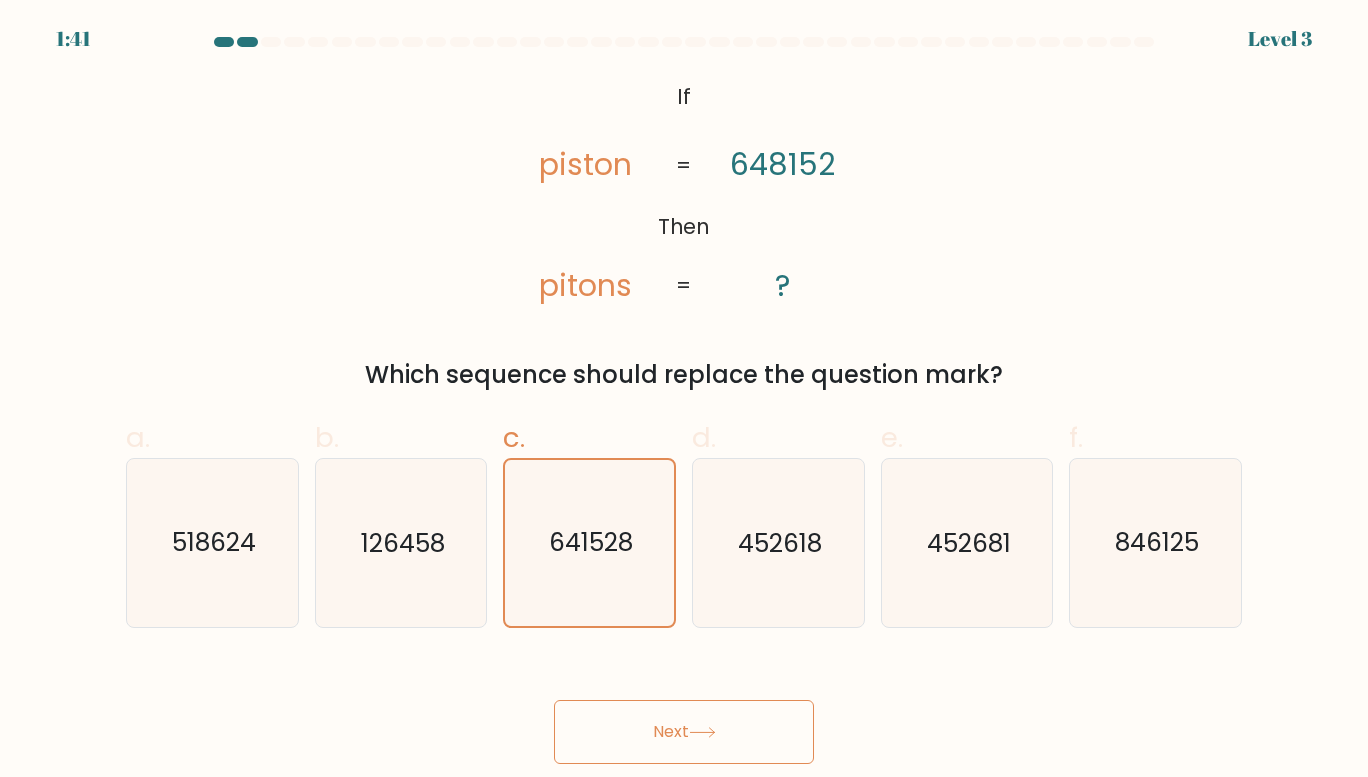 click on "Next" at bounding box center [684, 732] 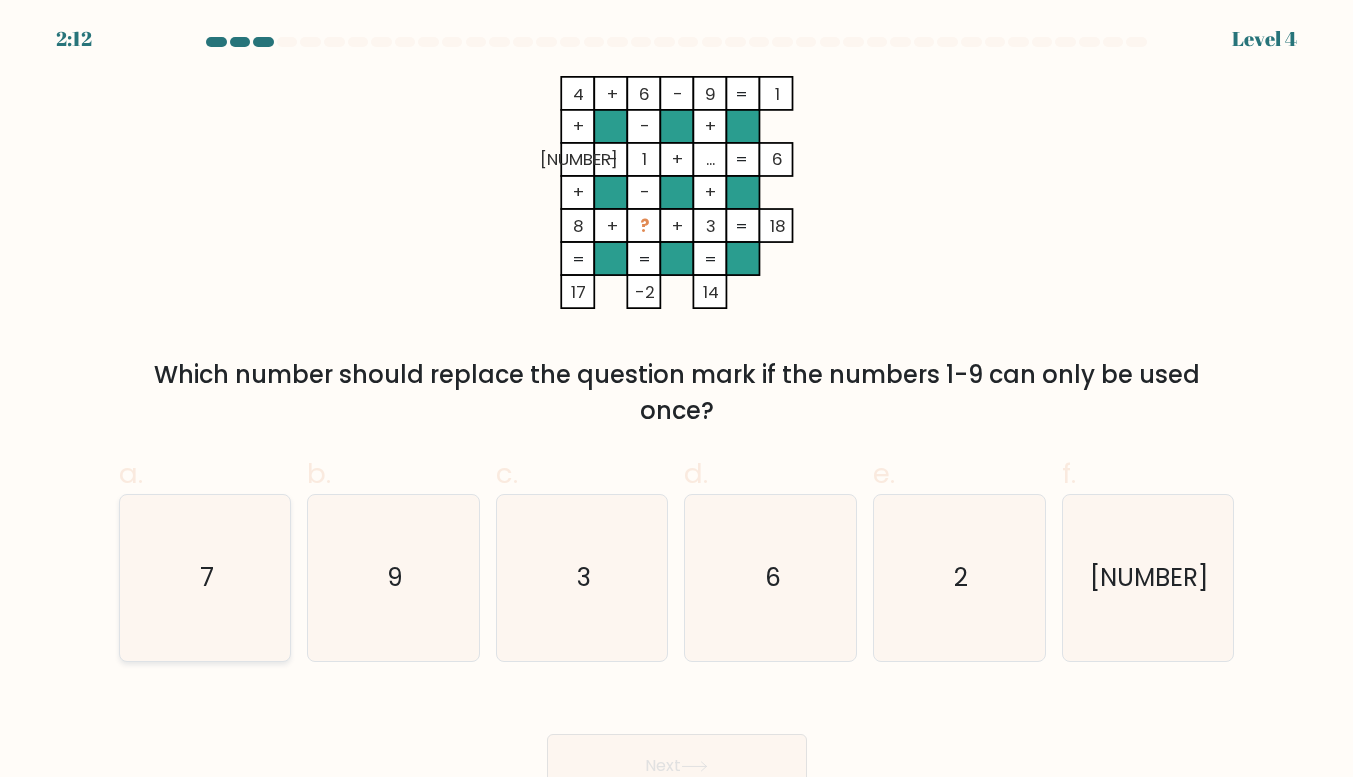 click on "7" at bounding box center [205, 578] 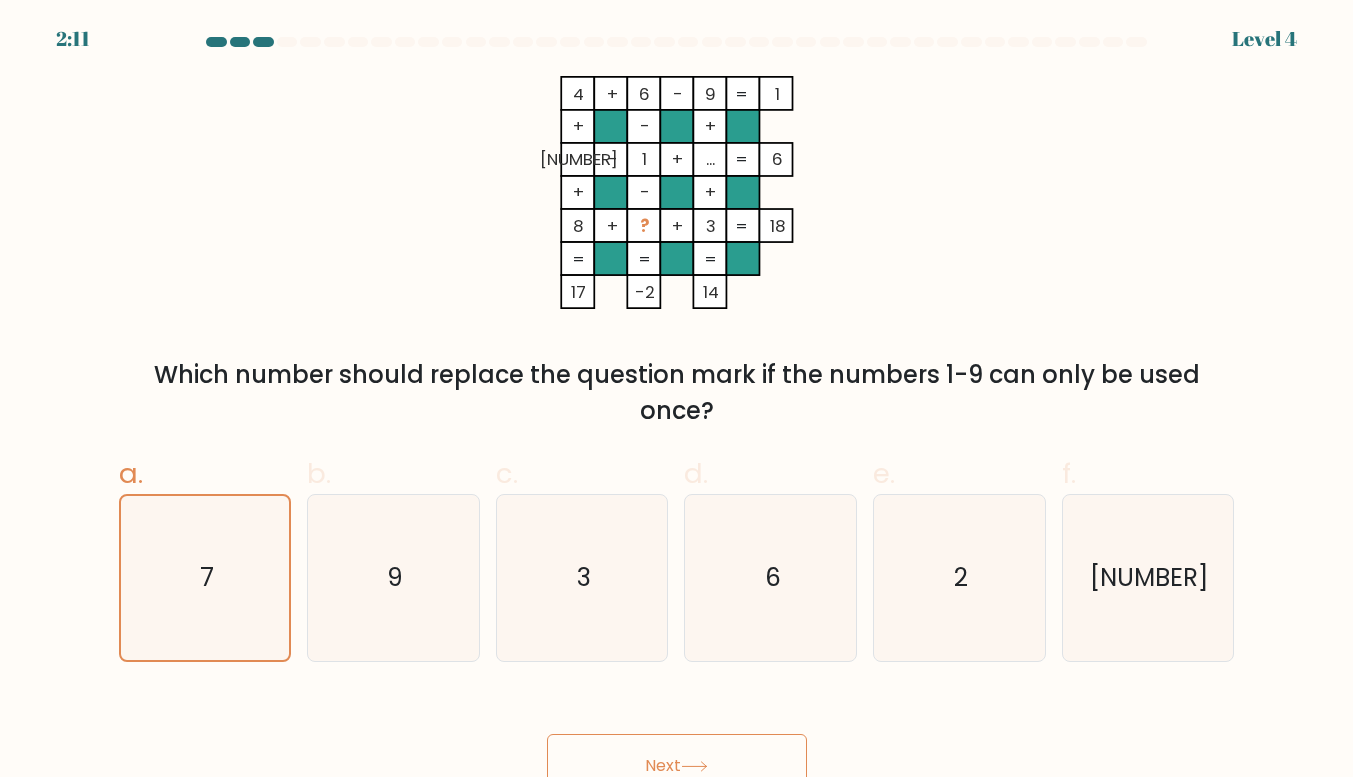 click on "Next" at bounding box center (677, 766) 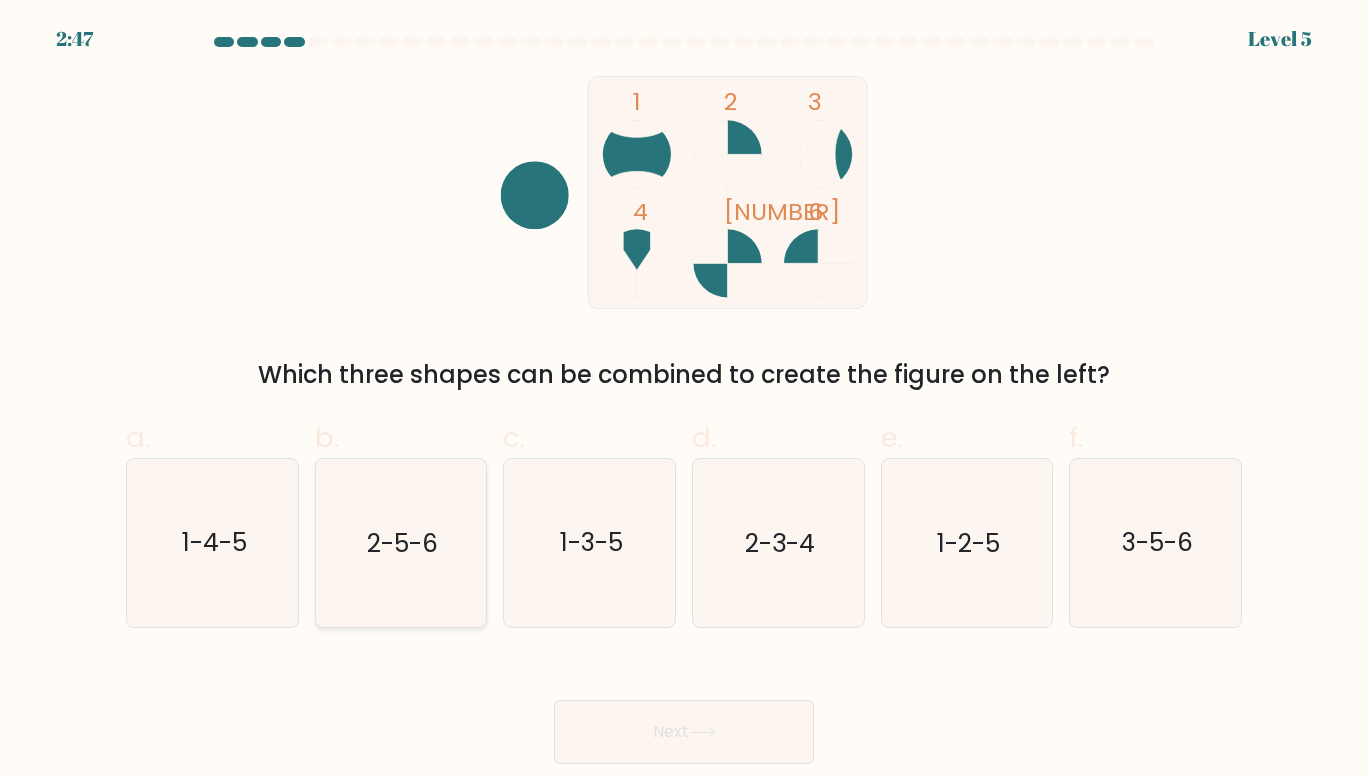 click on "2-5-6" at bounding box center [401, 543] 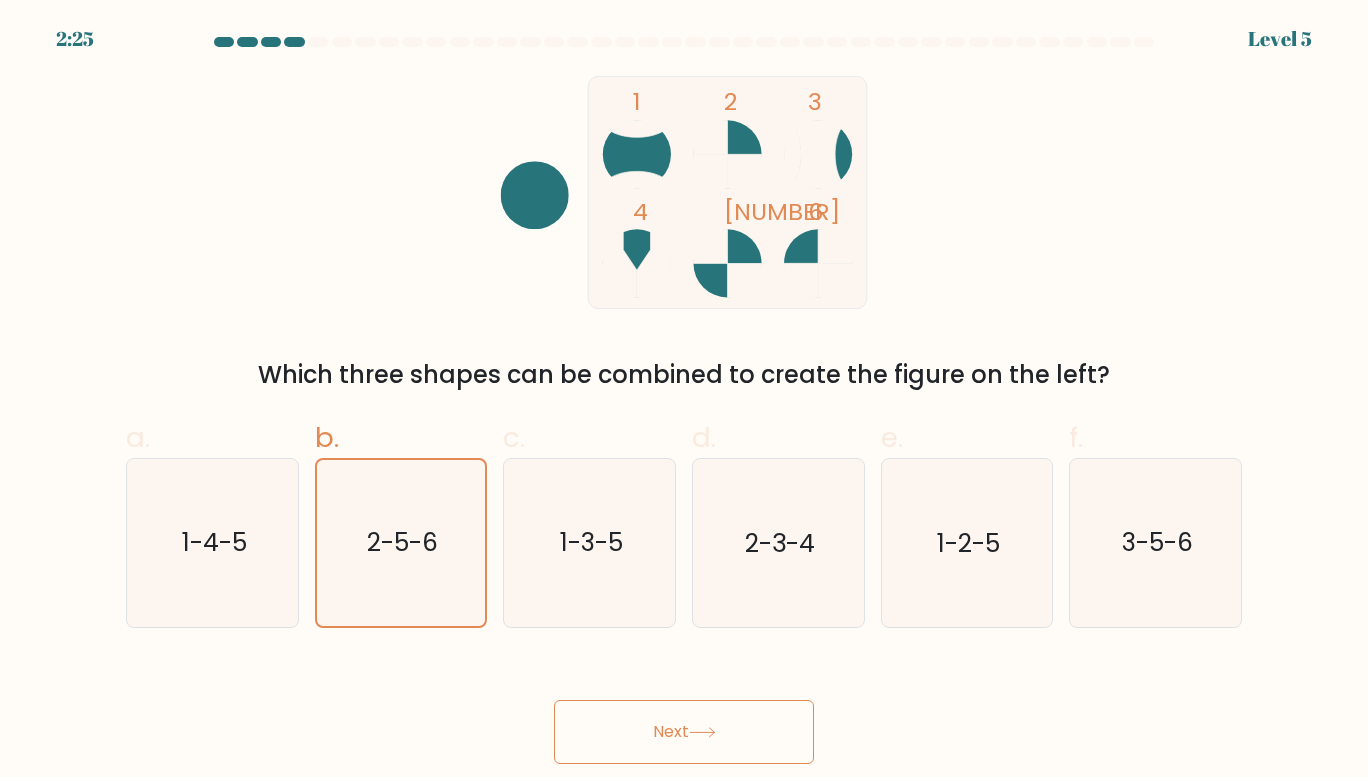click on "Next" at bounding box center [684, 732] 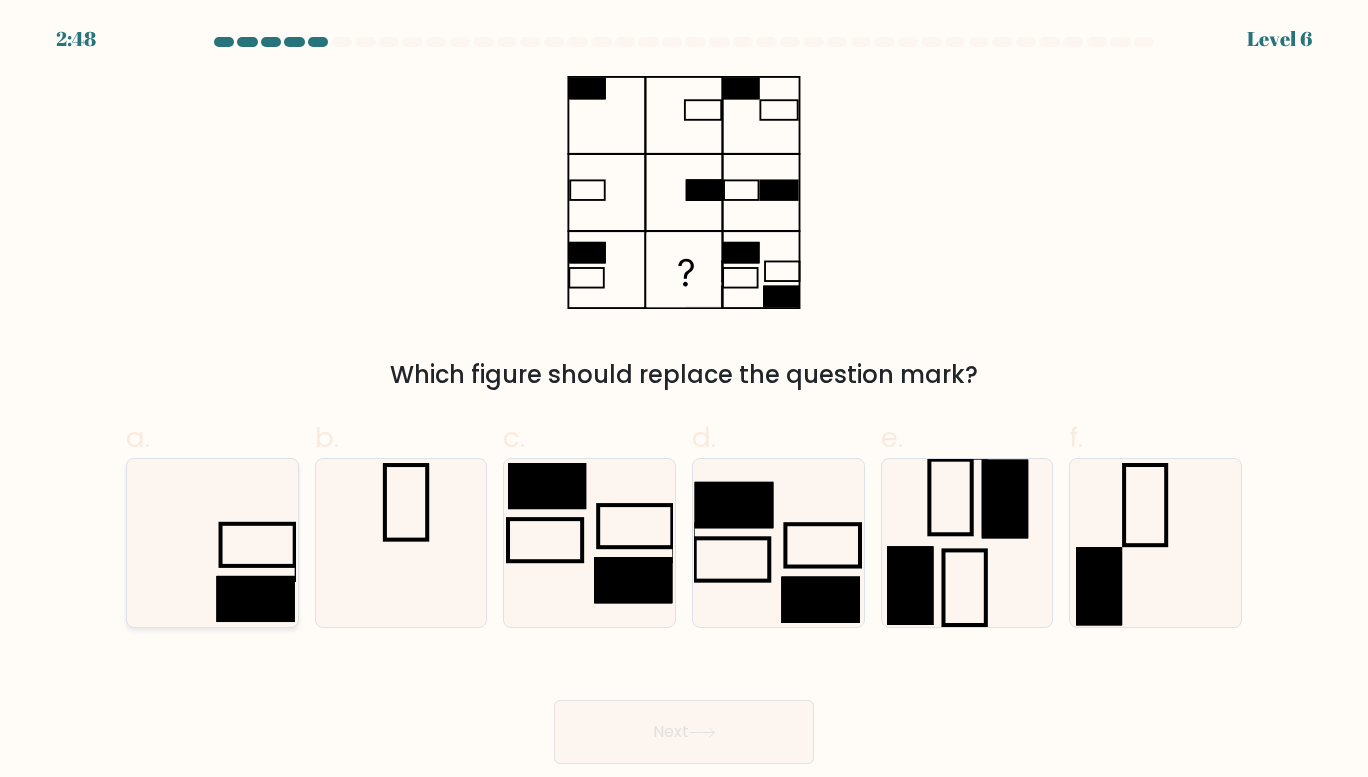 click at bounding box center [213, 543] 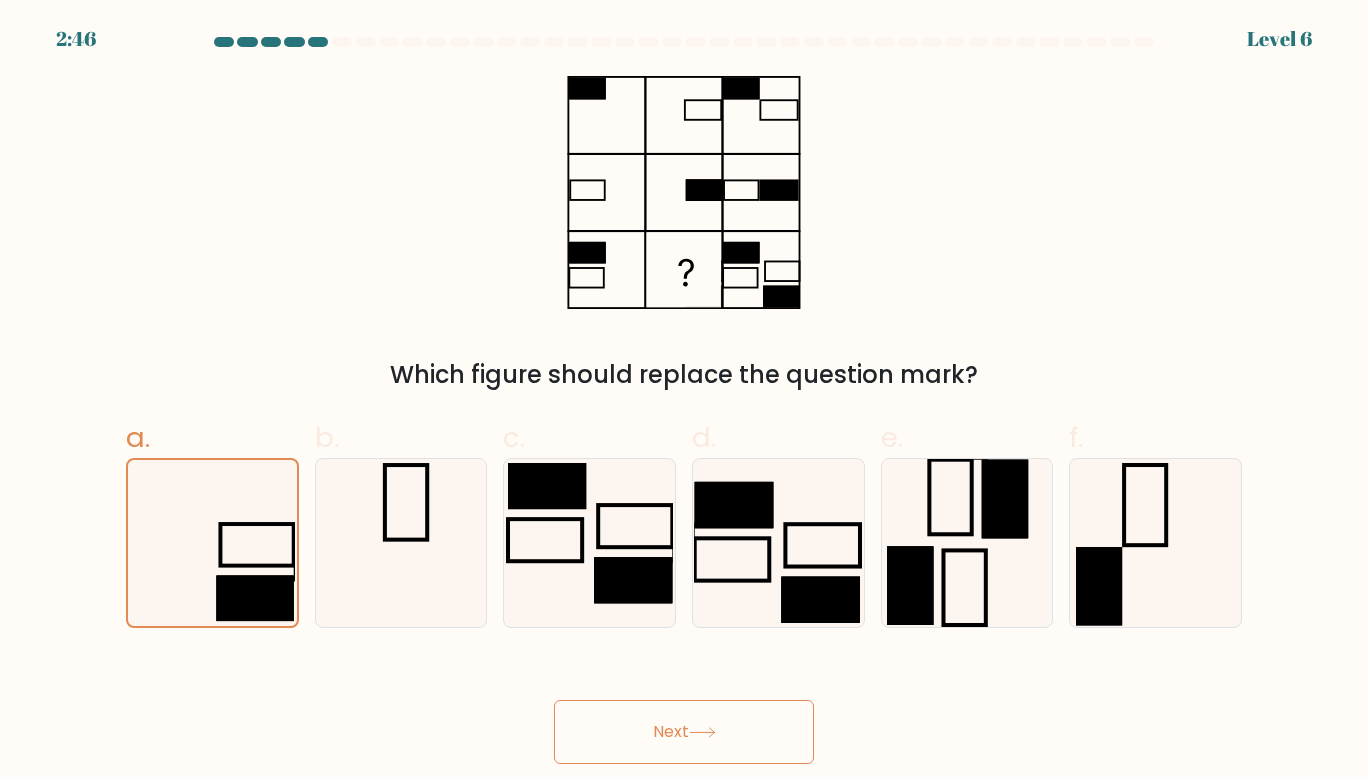 click on "Next" at bounding box center [684, 732] 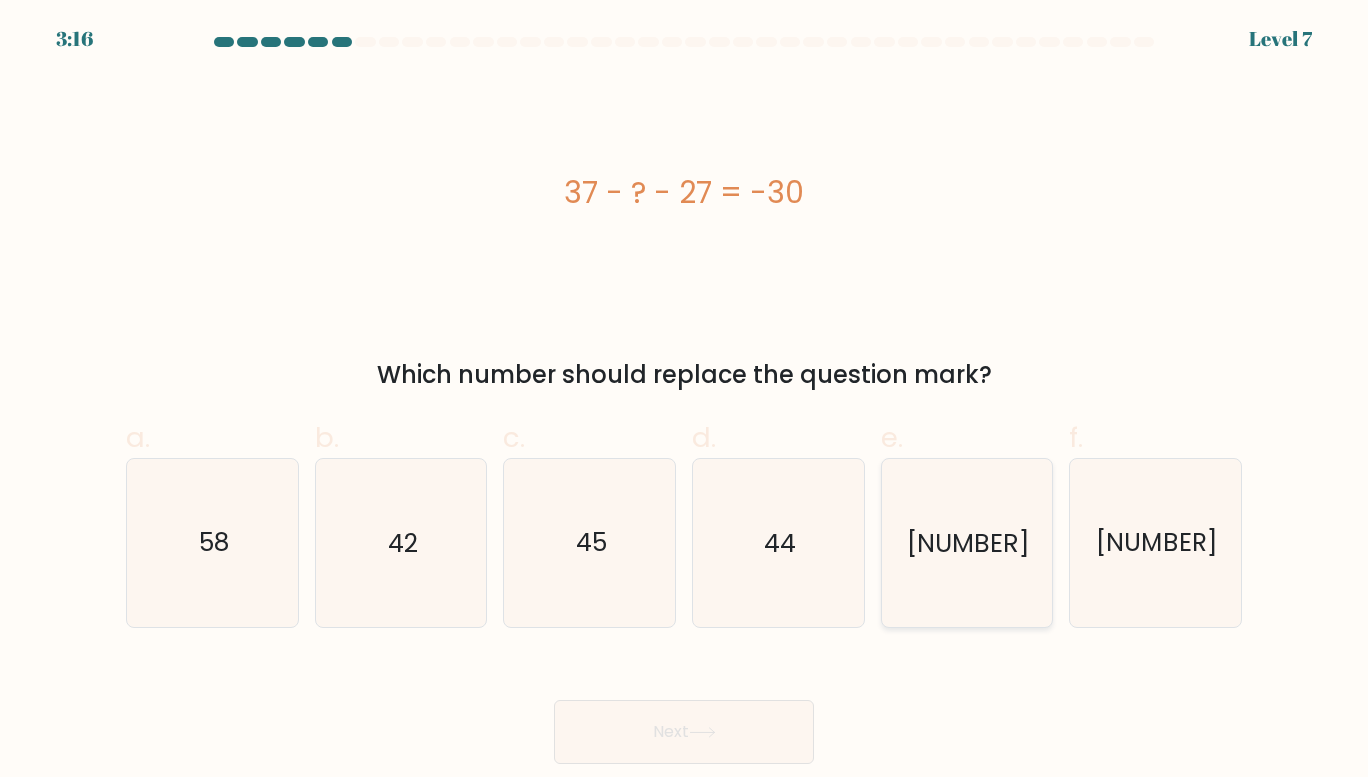 click on "40" at bounding box center (968, 543) 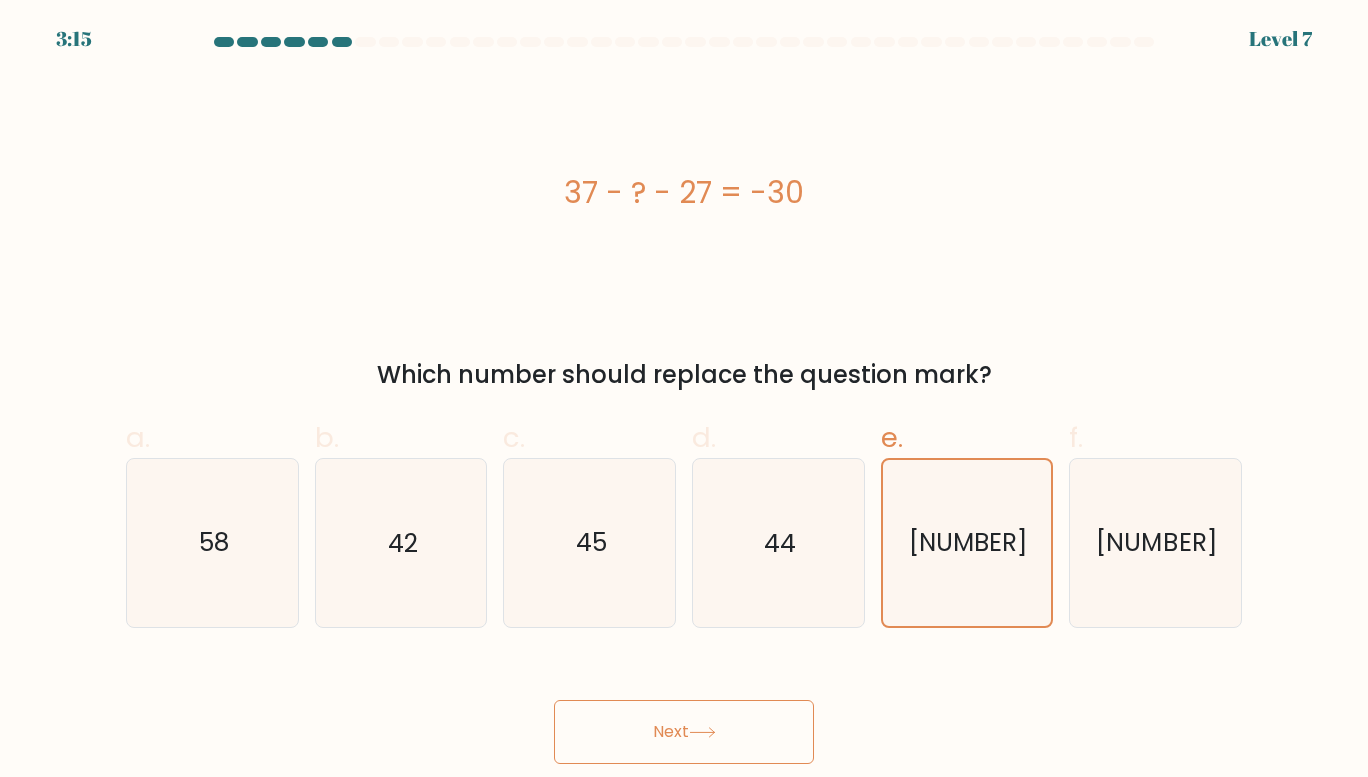 click on "Next" at bounding box center [684, 732] 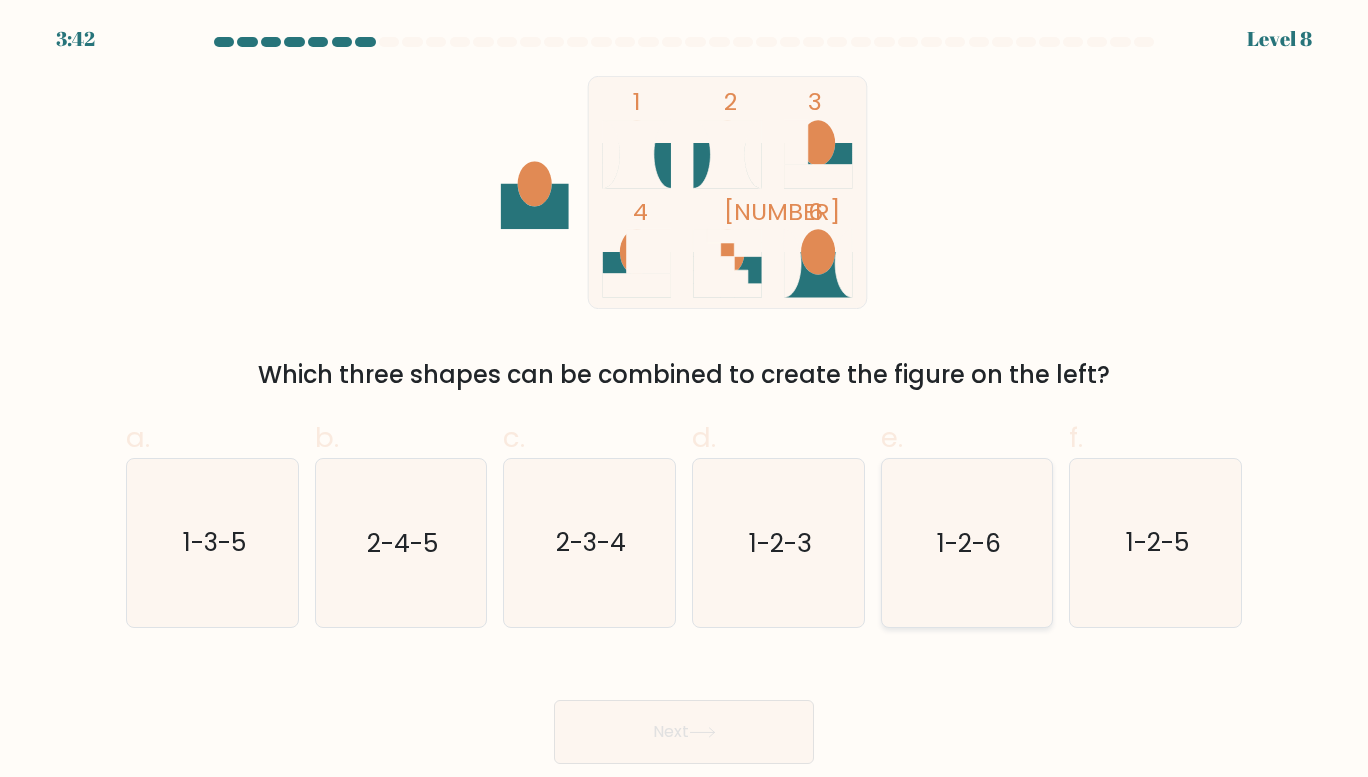 click on "1-2-6" at bounding box center [967, 543] 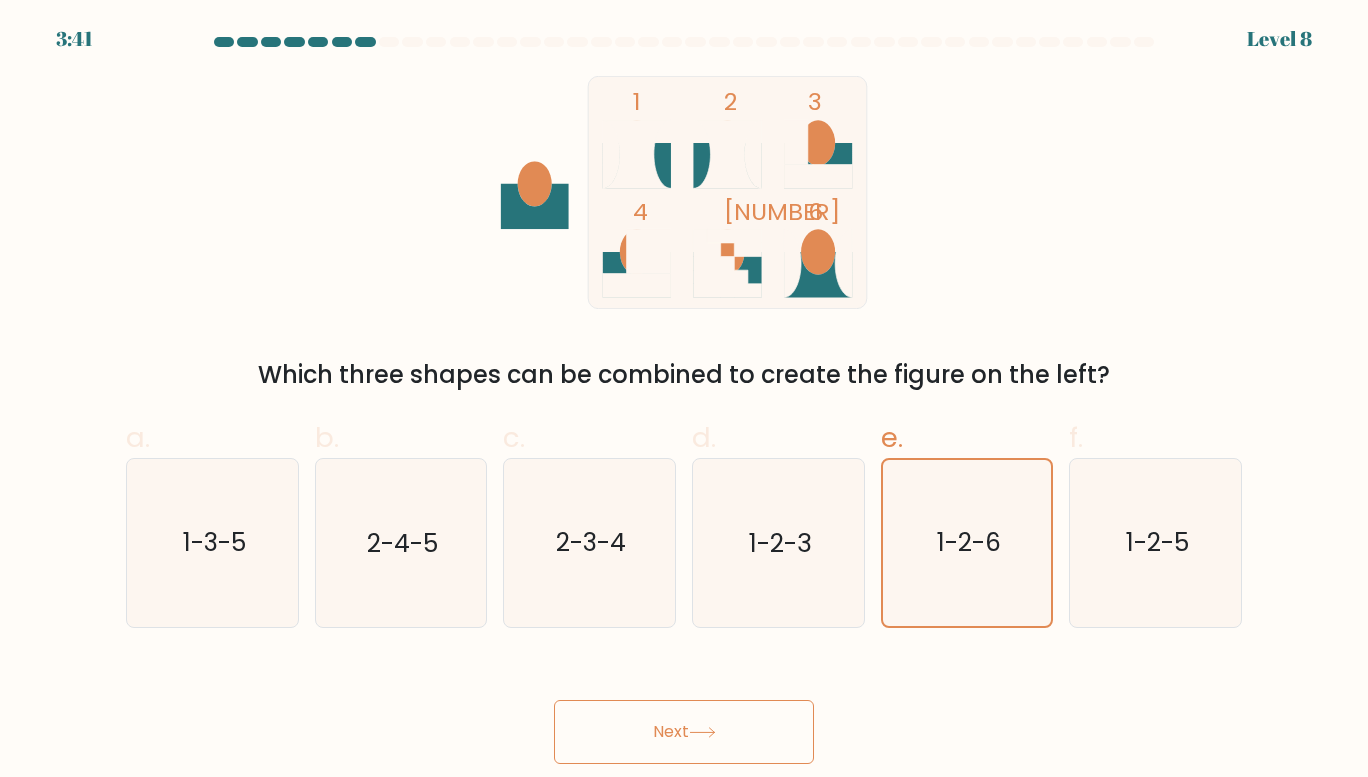 click at bounding box center [702, 732] 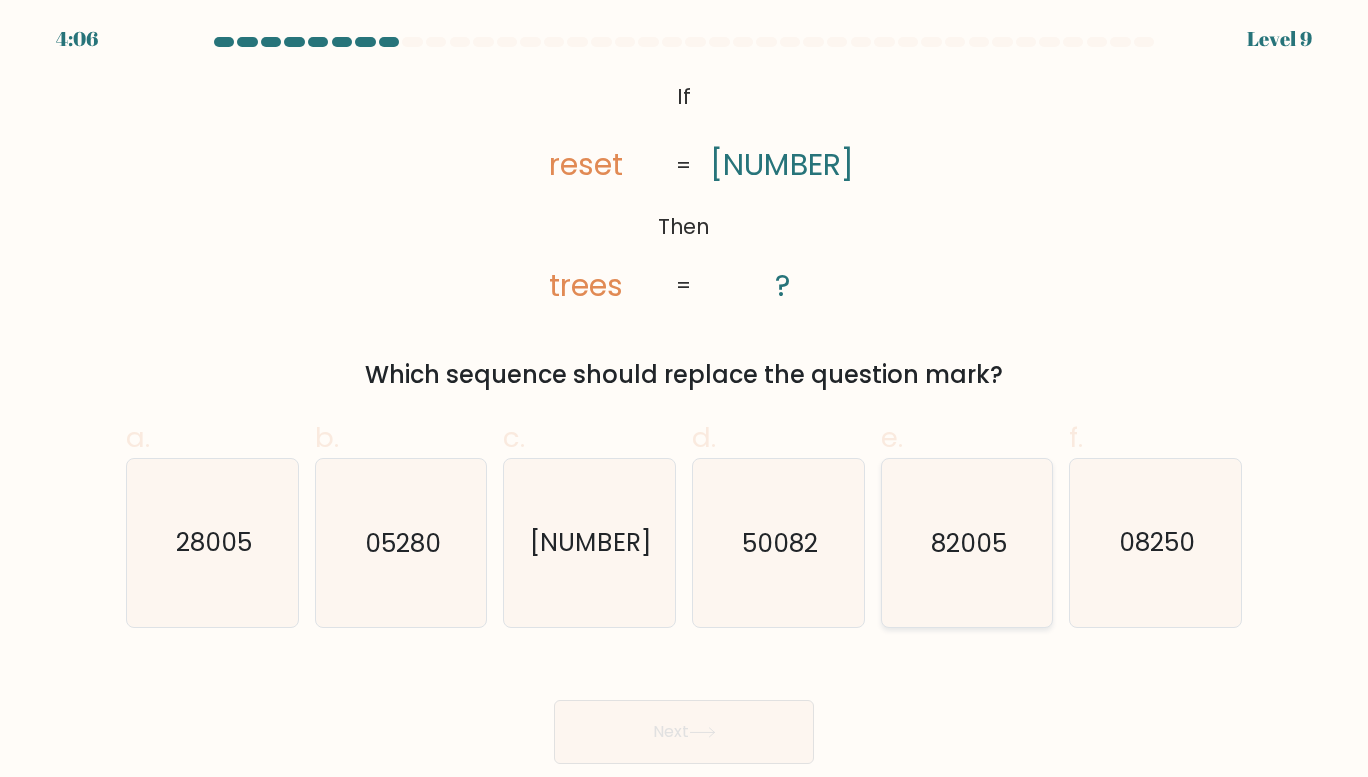 click on "82005" at bounding box center [967, 543] 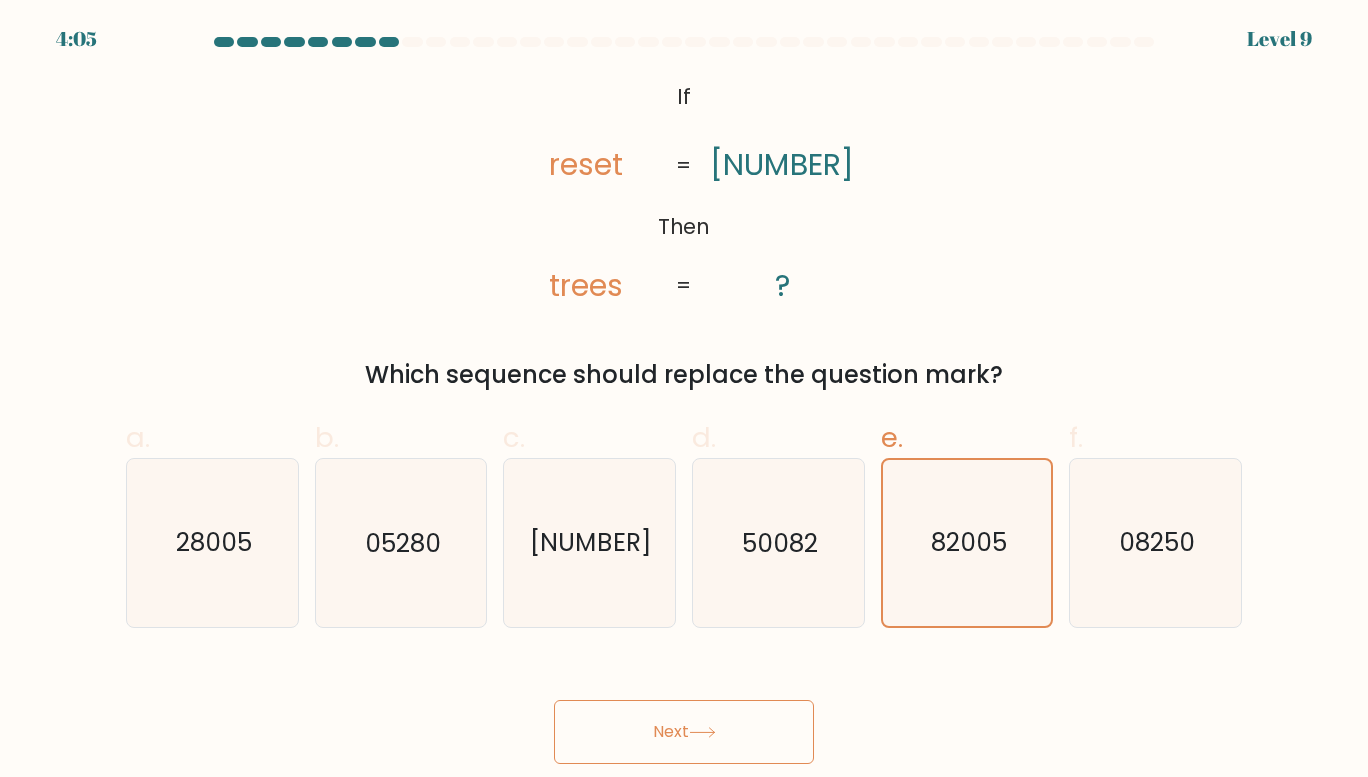 click on "Next" at bounding box center [684, 732] 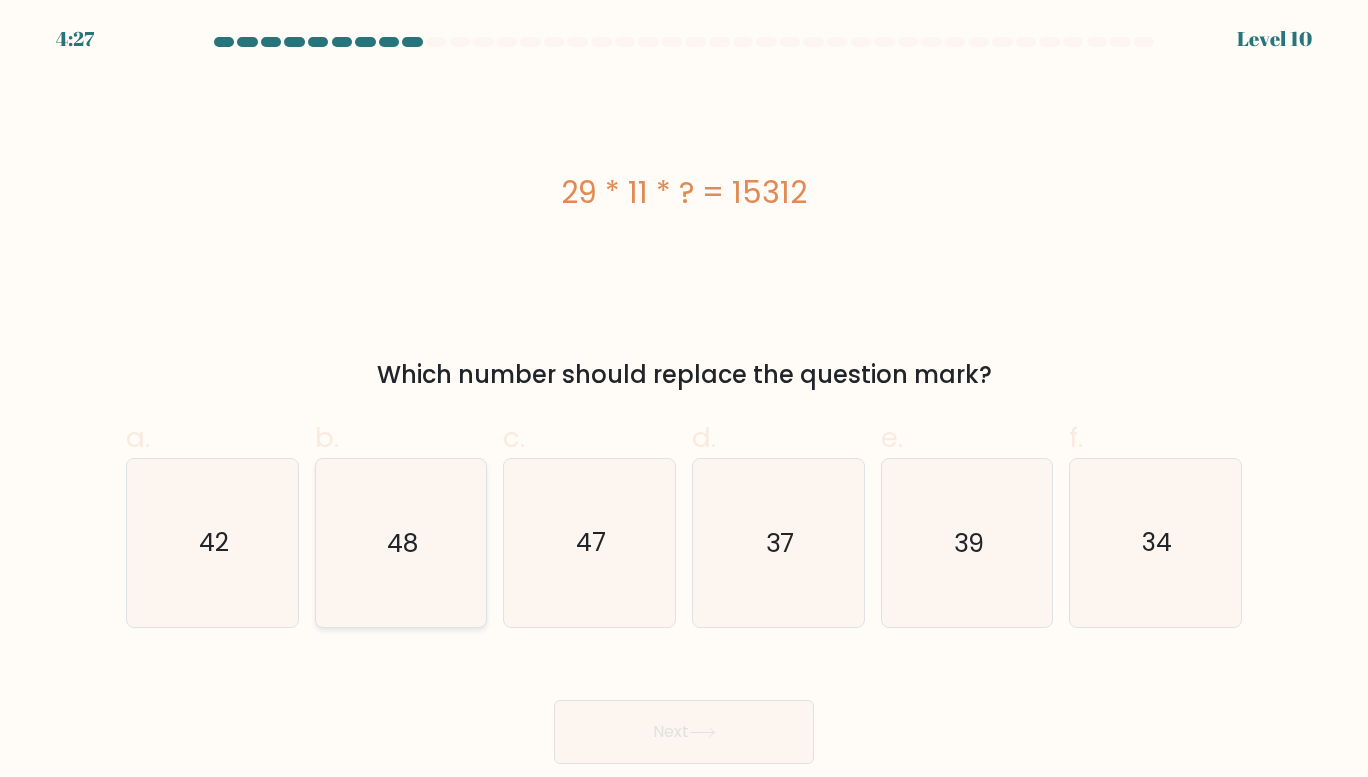 click on "48" at bounding box center (401, 543) 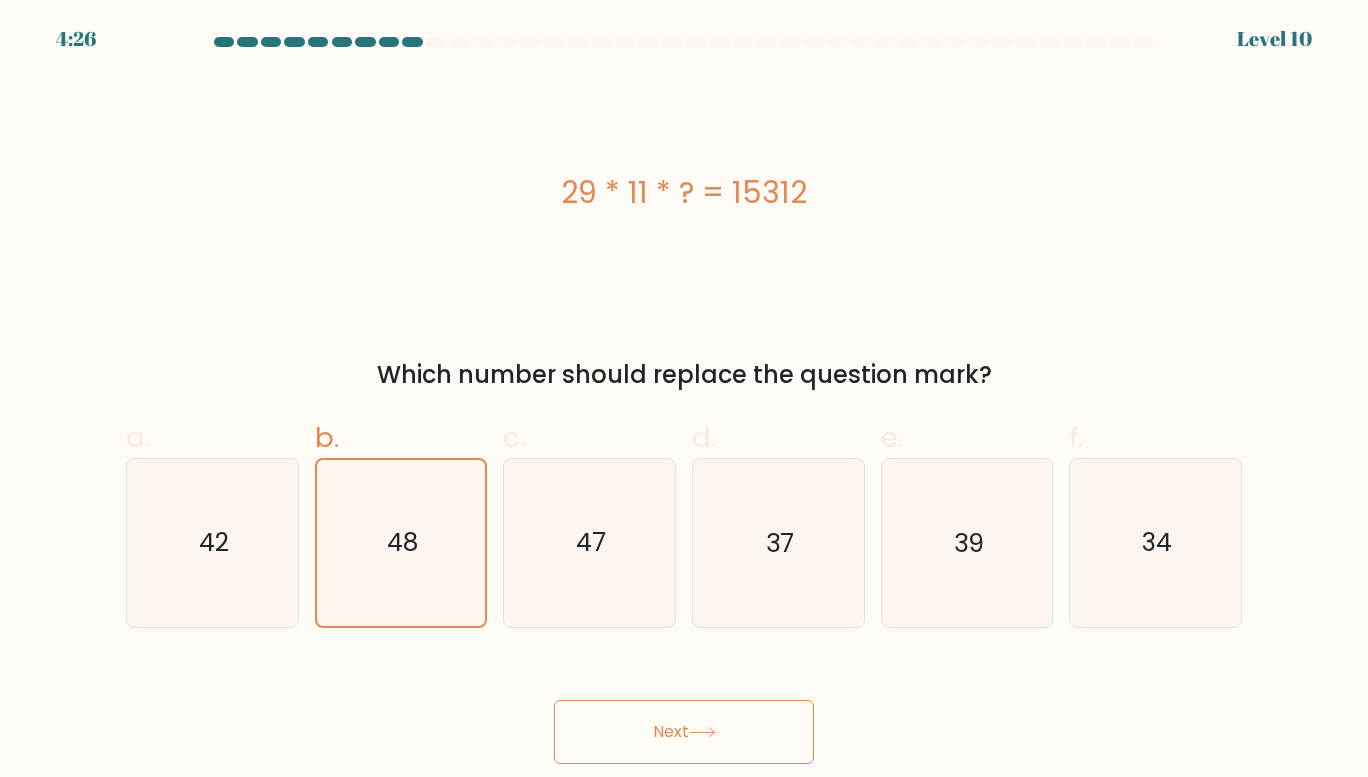 click on "Next" at bounding box center [684, 732] 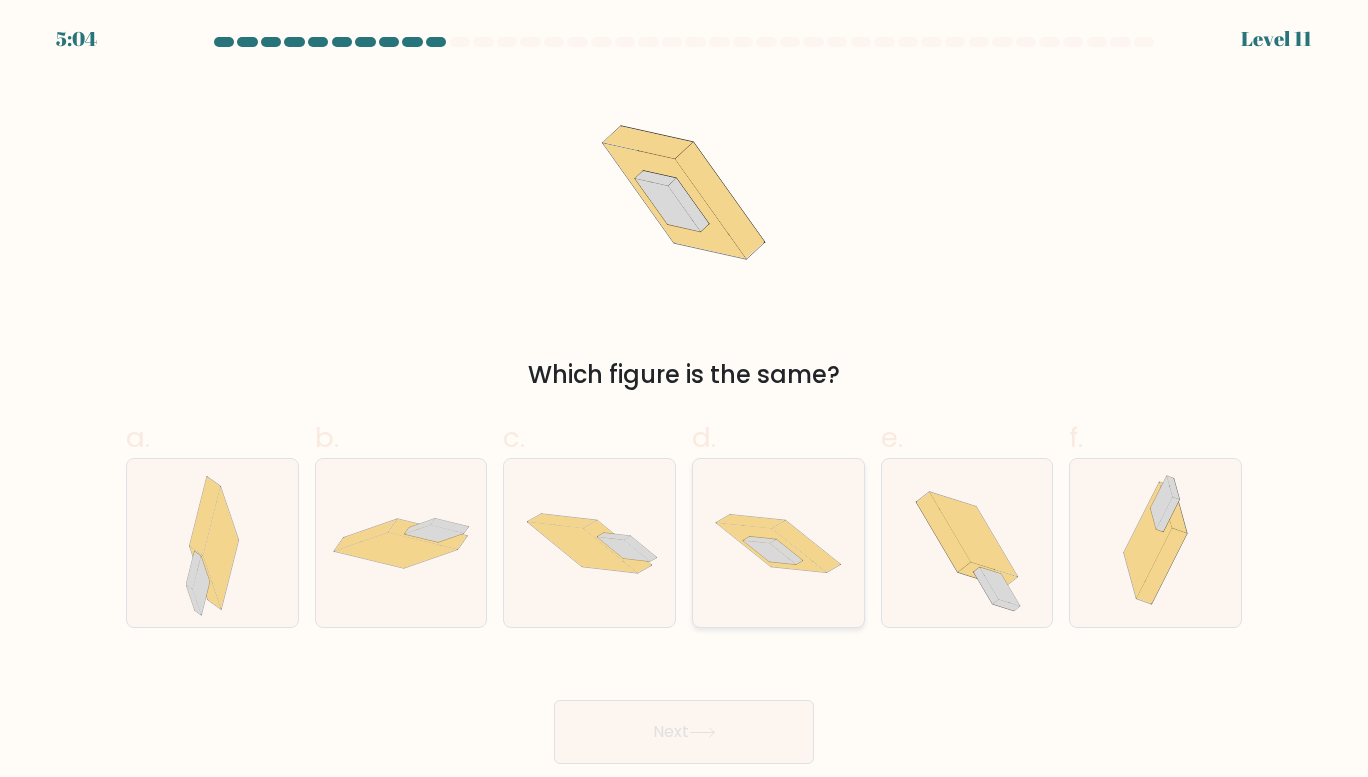 click at bounding box center [771, 547] 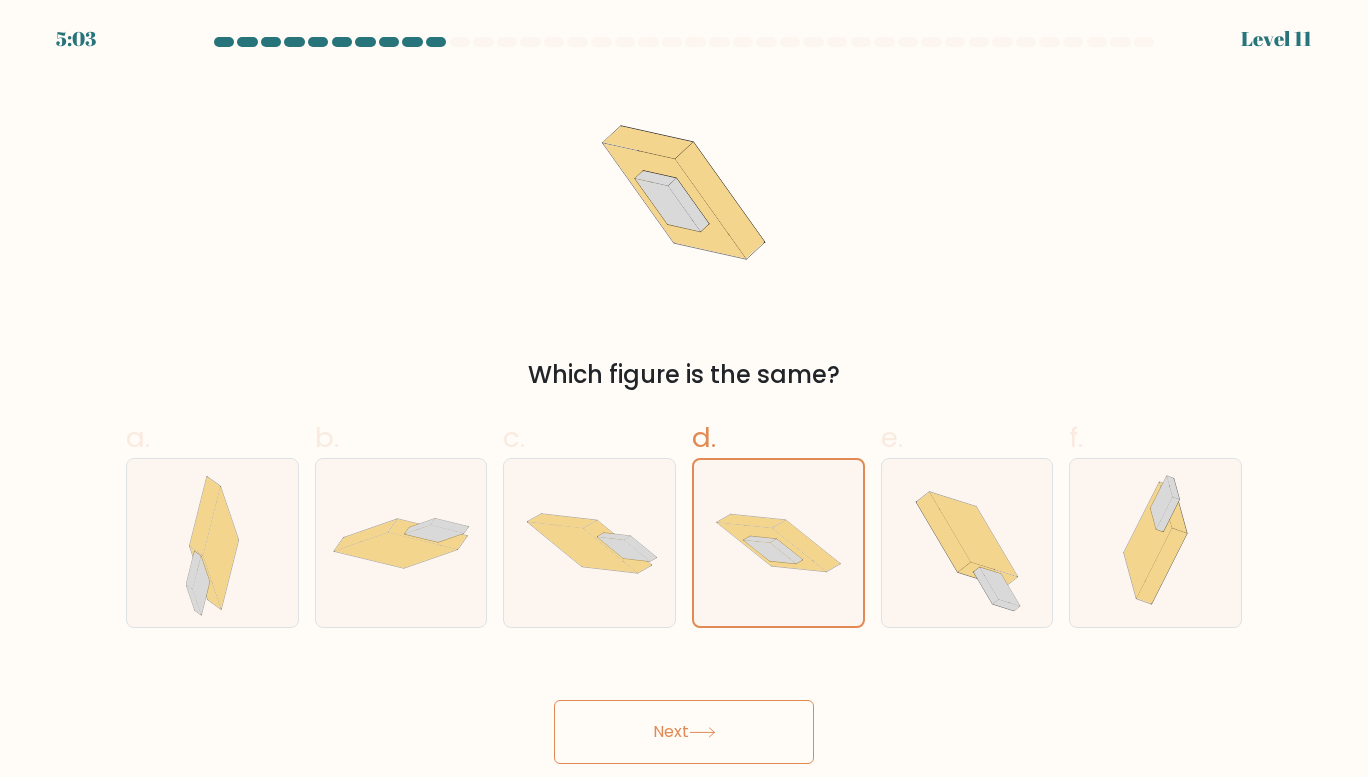 click on "Next" at bounding box center (684, 732) 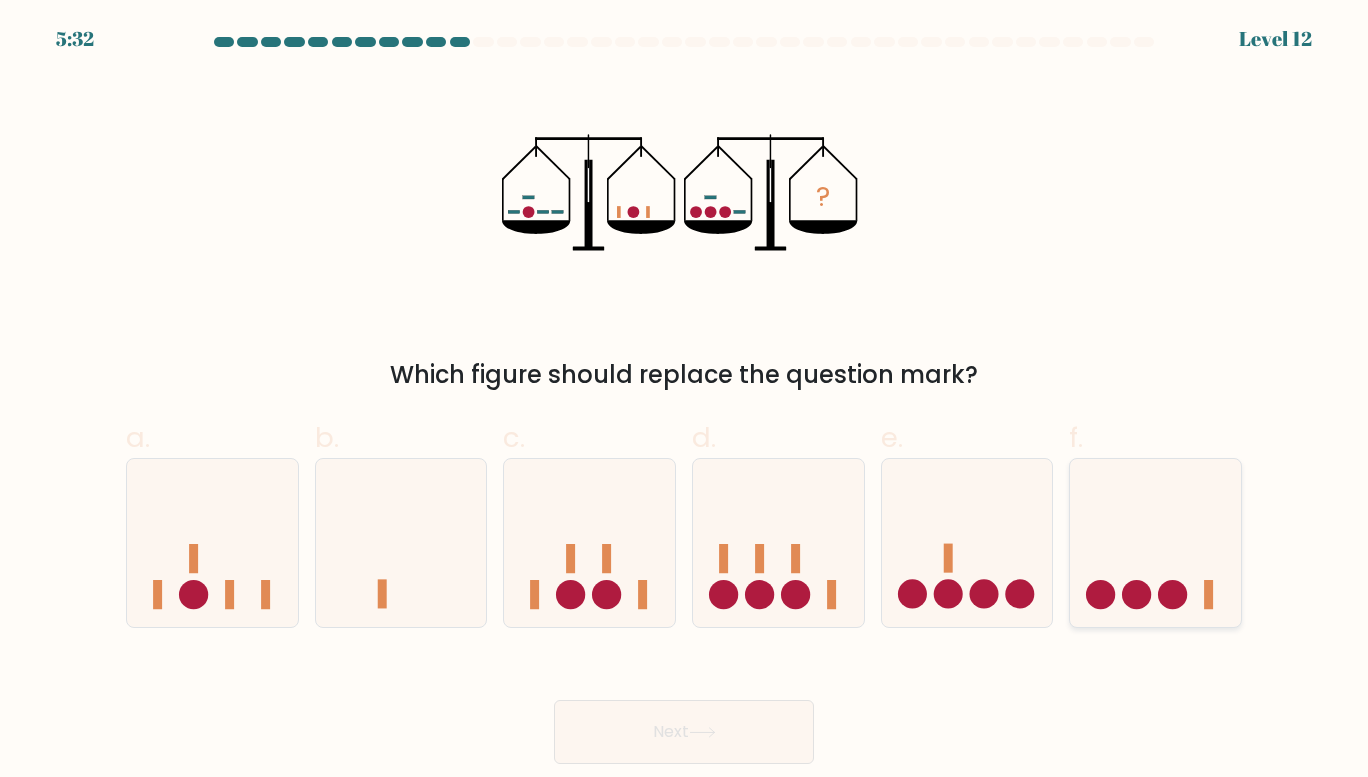 click at bounding box center (1155, 542) 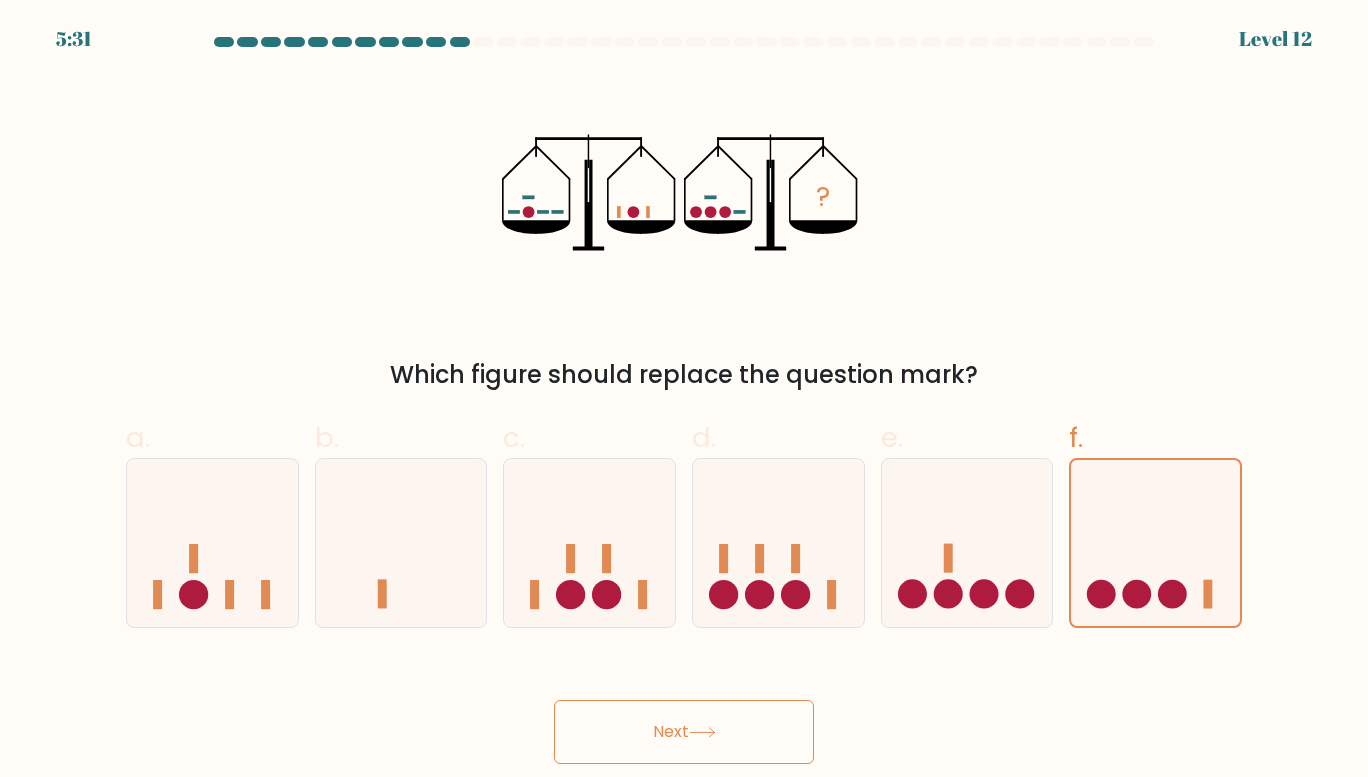 click on "Next" at bounding box center (684, 732) 